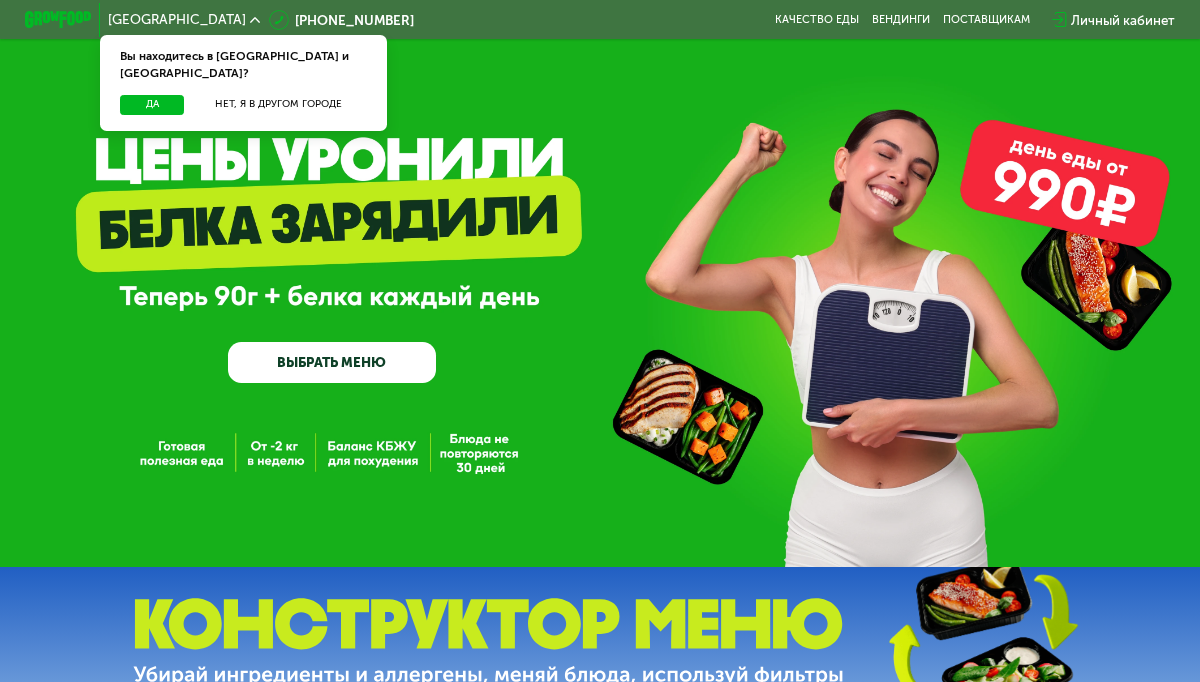 scroll, scrollTop: 0, scrollLeft: 0, axis: both 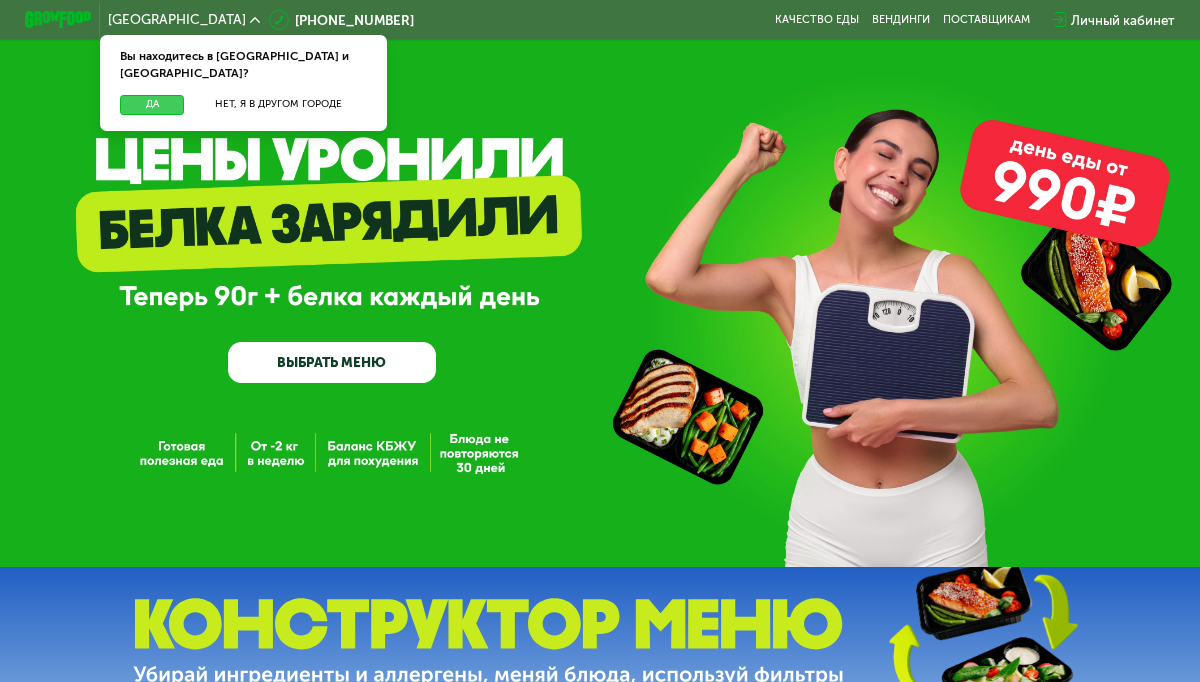 click on "Да" at bounding box center [152, 105] 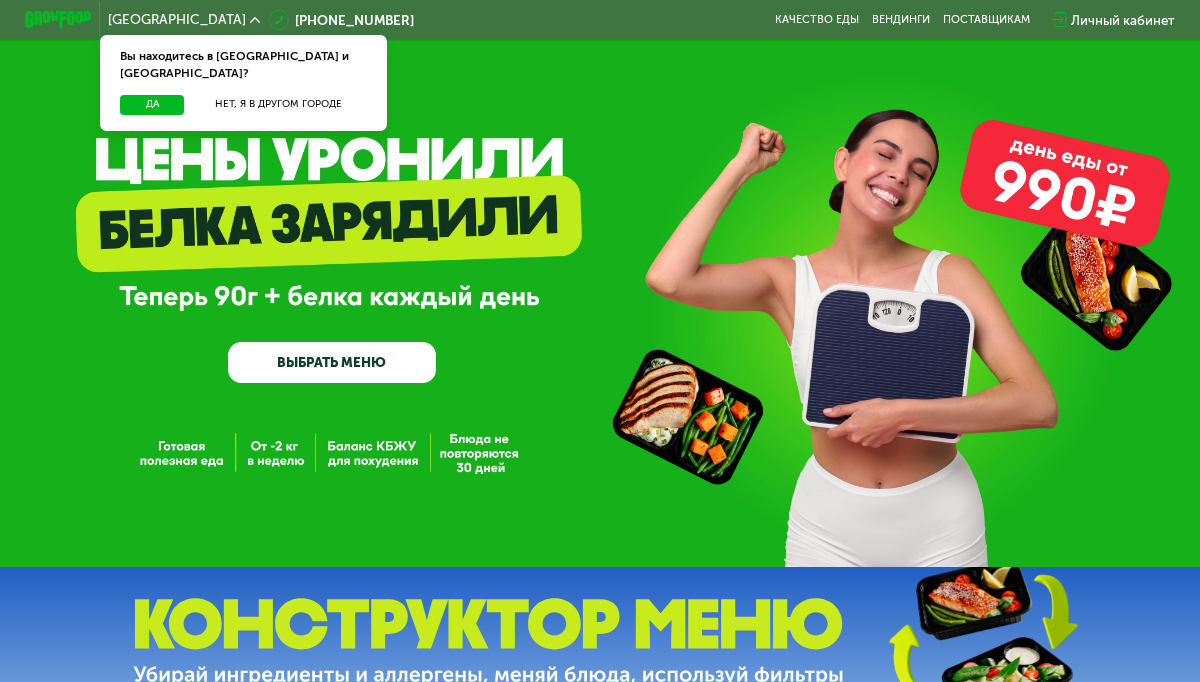 click on "[GEOGRAPHIC_DATA]" 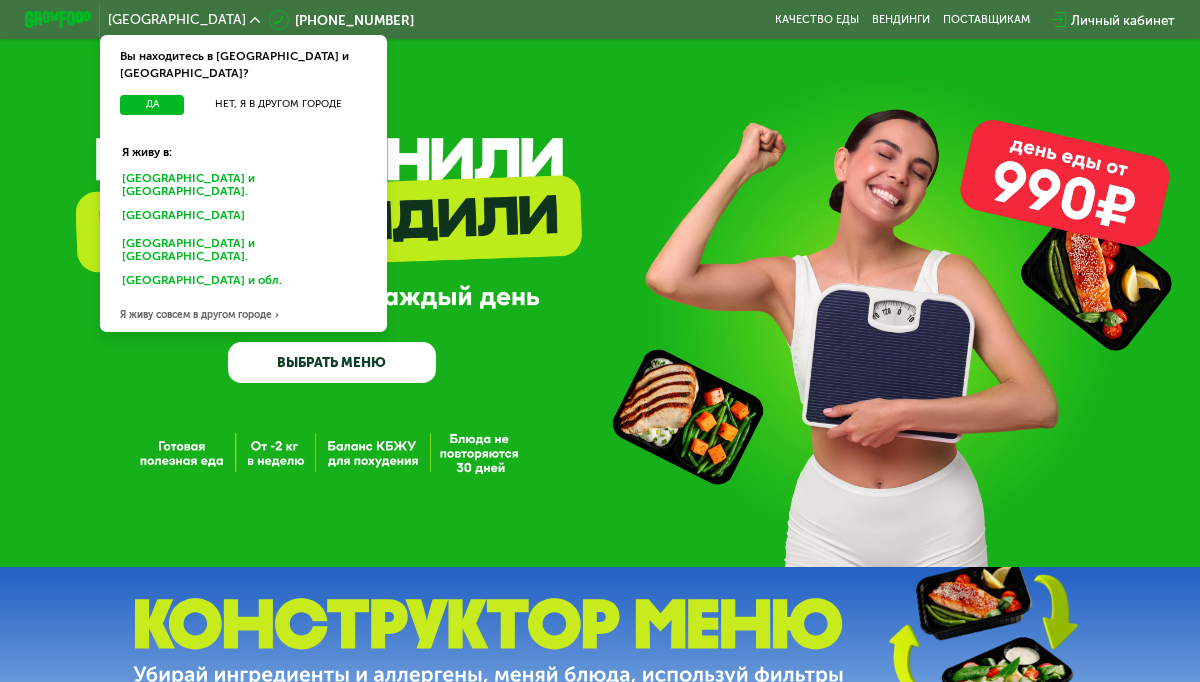 click on "[GEOGRAPHIC_DATA] и [GEOGRAPHIC_DATA]." 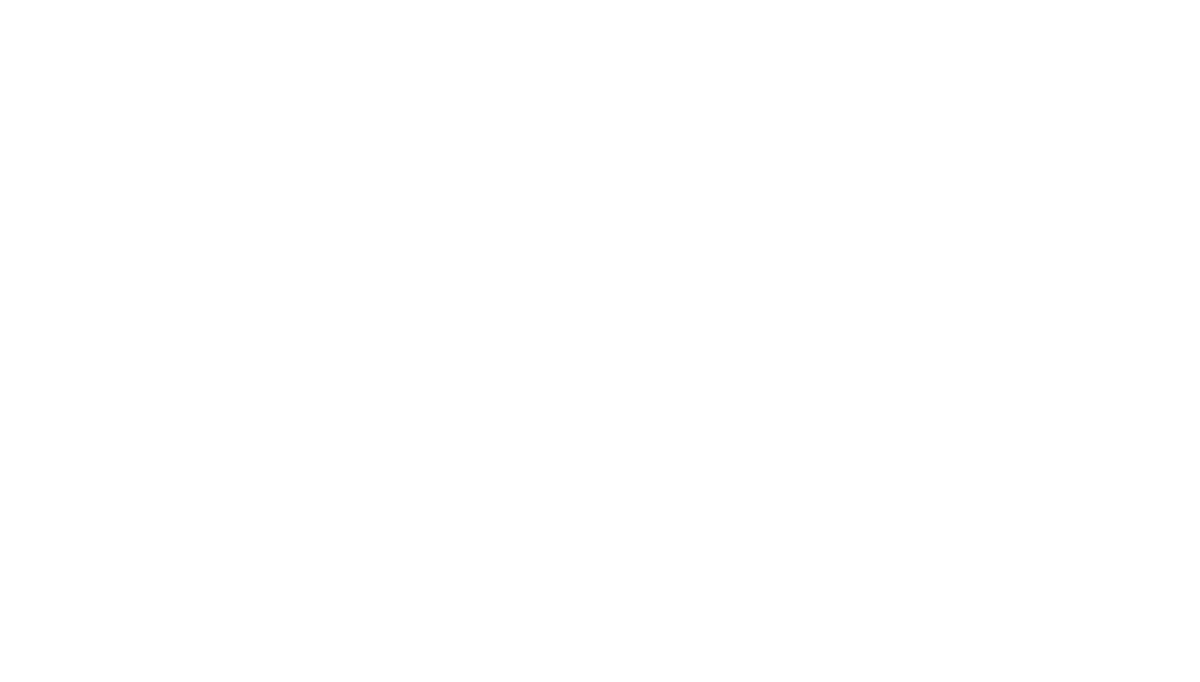 scroll, scrollTop: 0, scrollLeft: 0, axis: both 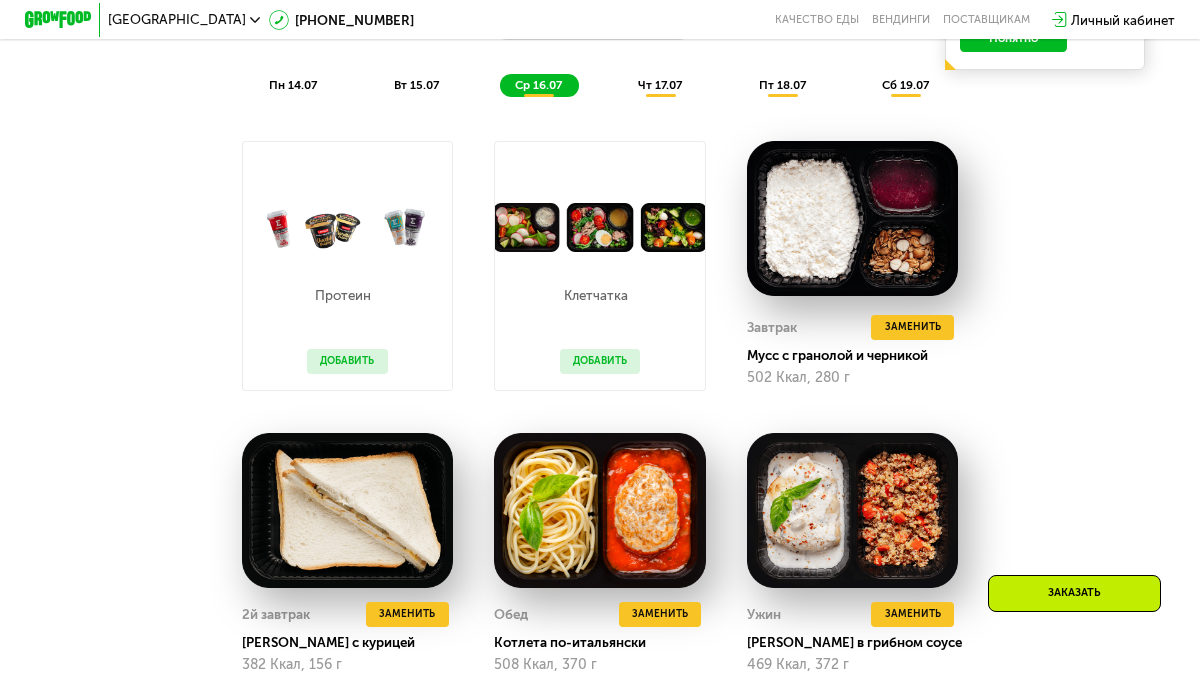 click on "пн 14.07" at bounding box center [293, 85] 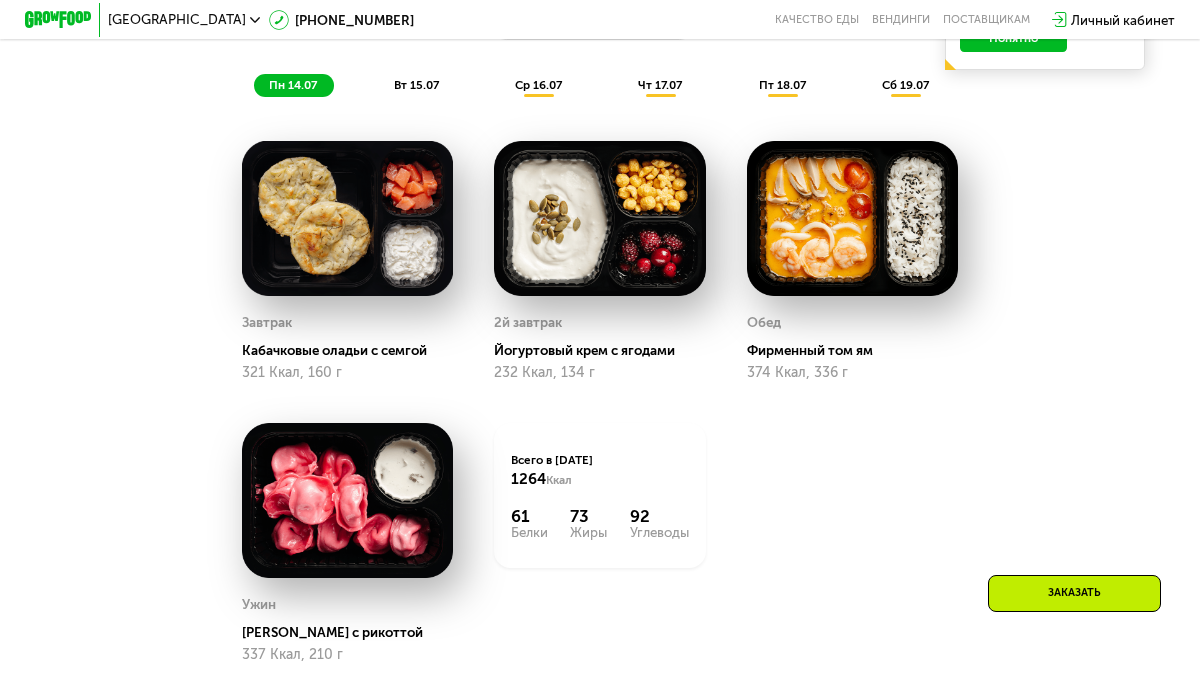 click on "вт 15.07" at bounding box center [416, 85] 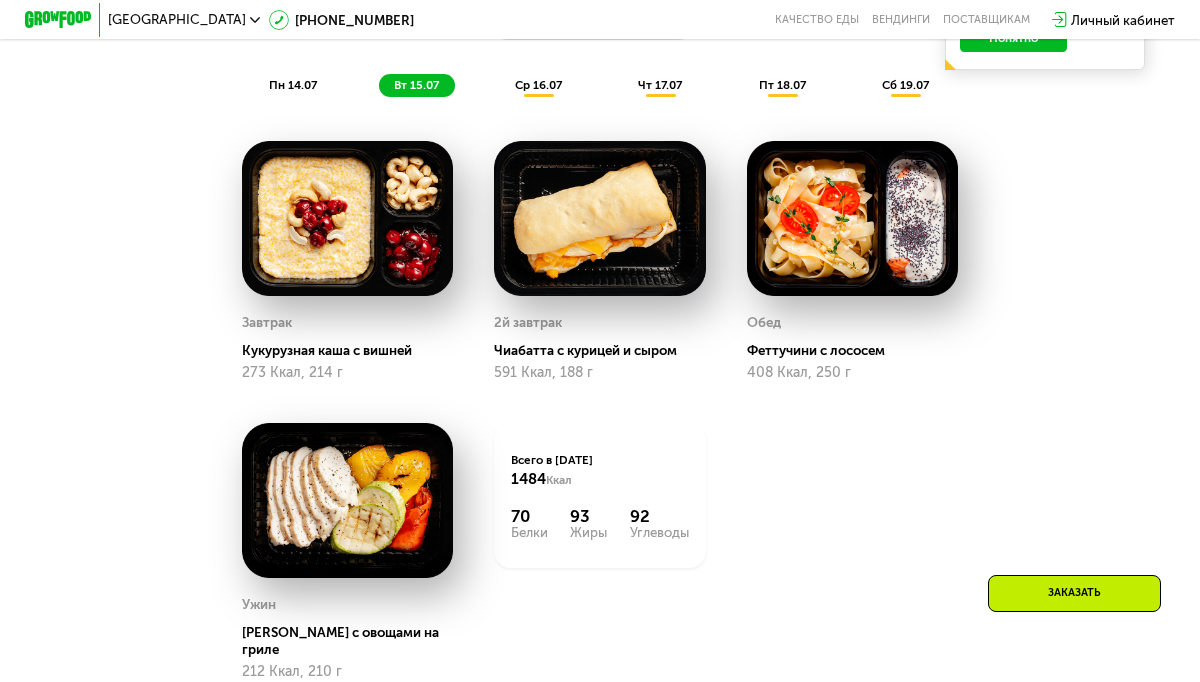 click on "ср 16.07" at bounding box center (538, 85) 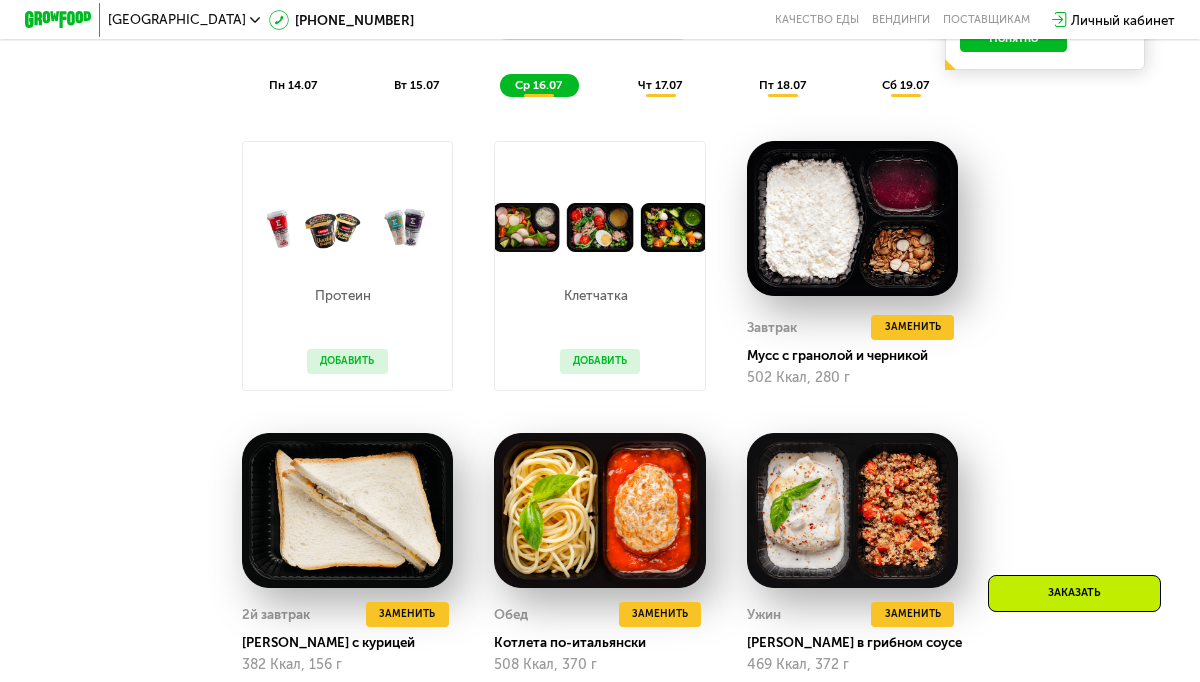 click on "чт 17.07" at bounding box center (660, 85) 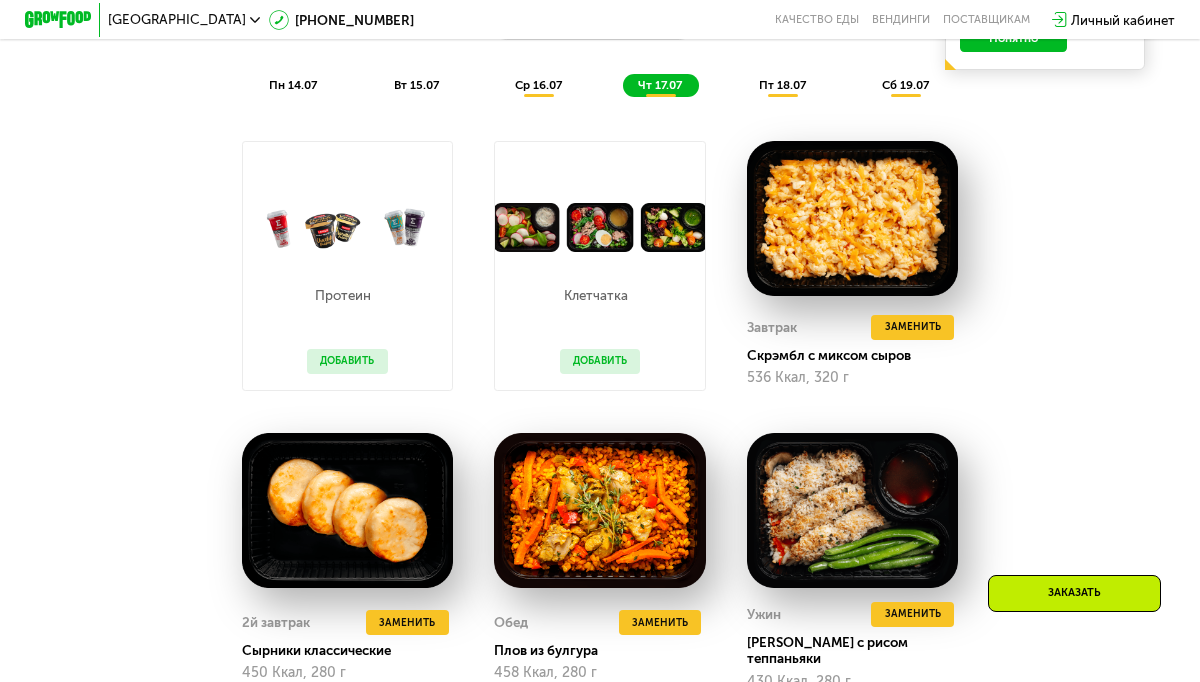 click on "пт 18.07" at bounding box center [782, 85] 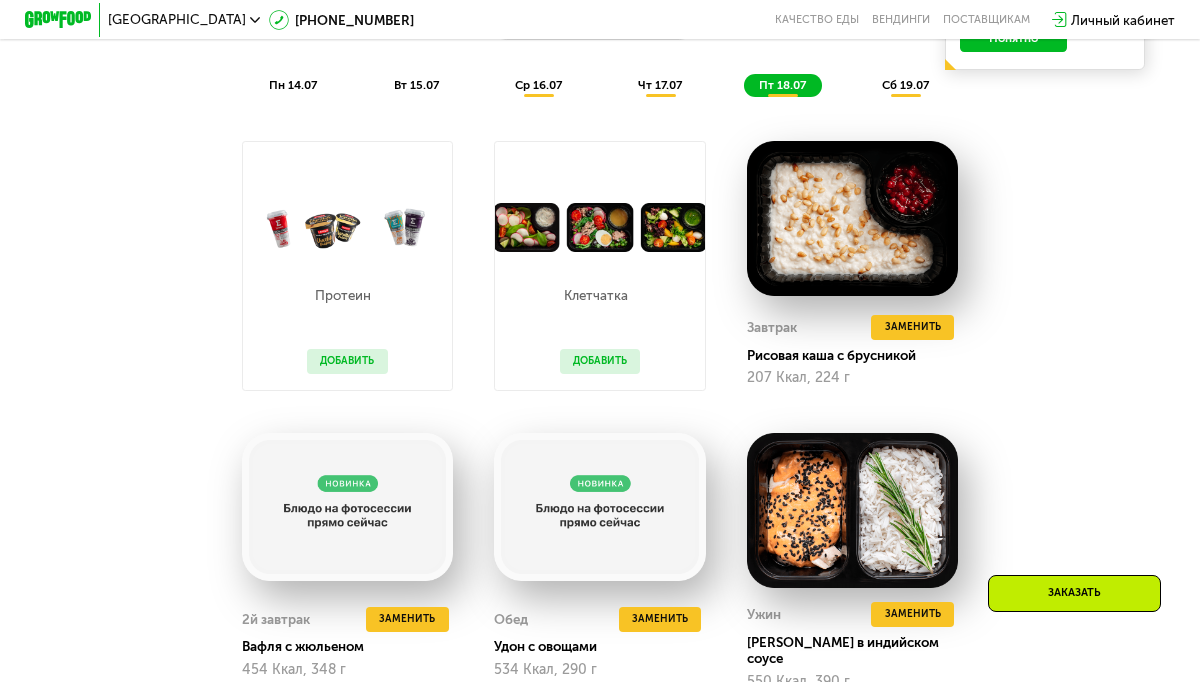 click on "сб 19.07" at bounding box center (905, 85) 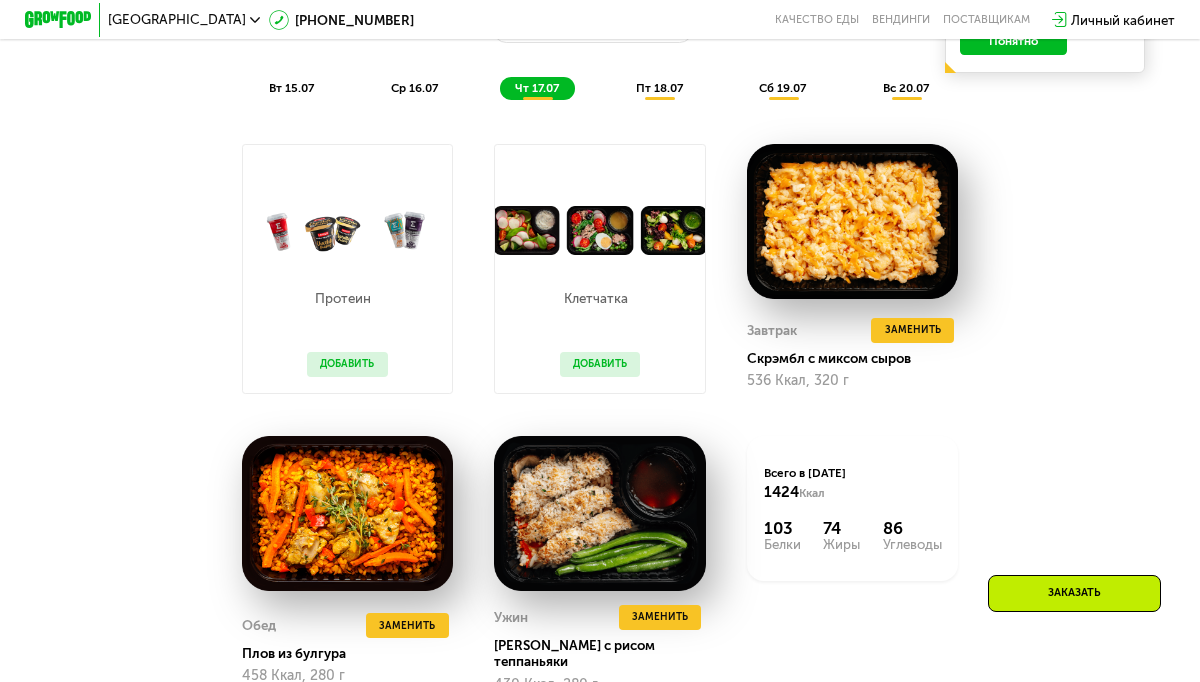 scroll, scrollTop: 1014, scrollLeft: 0, axis: vertical 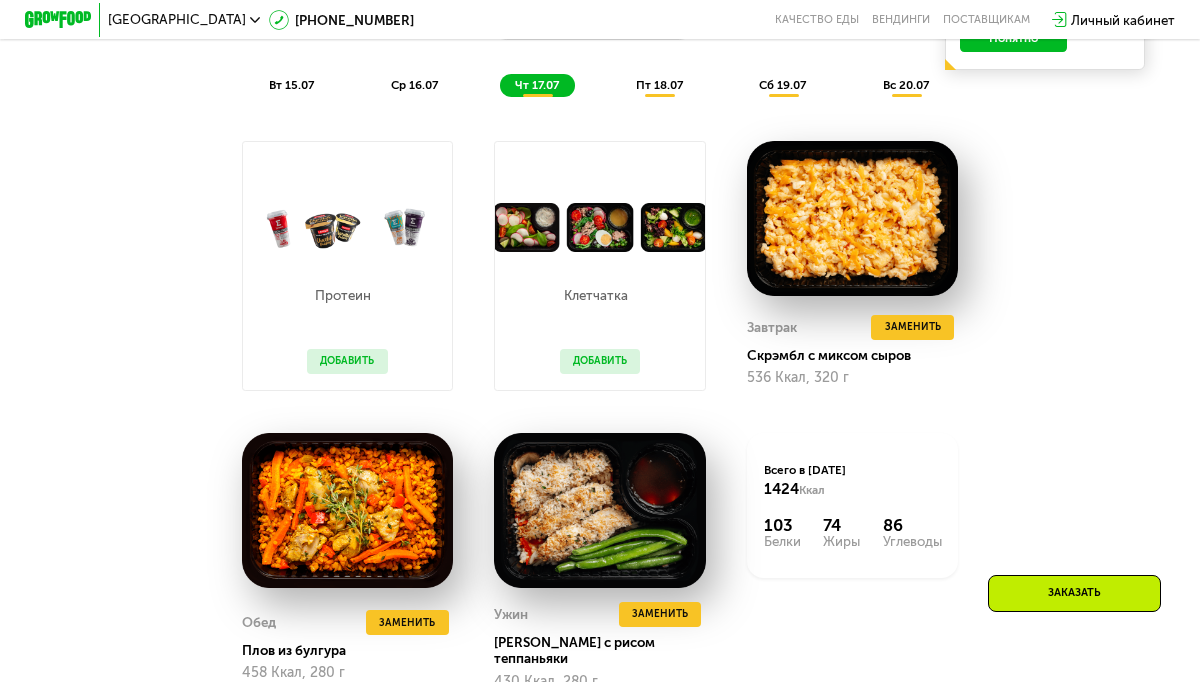 click on "вт 15.07" at bounding box center [291, 85] 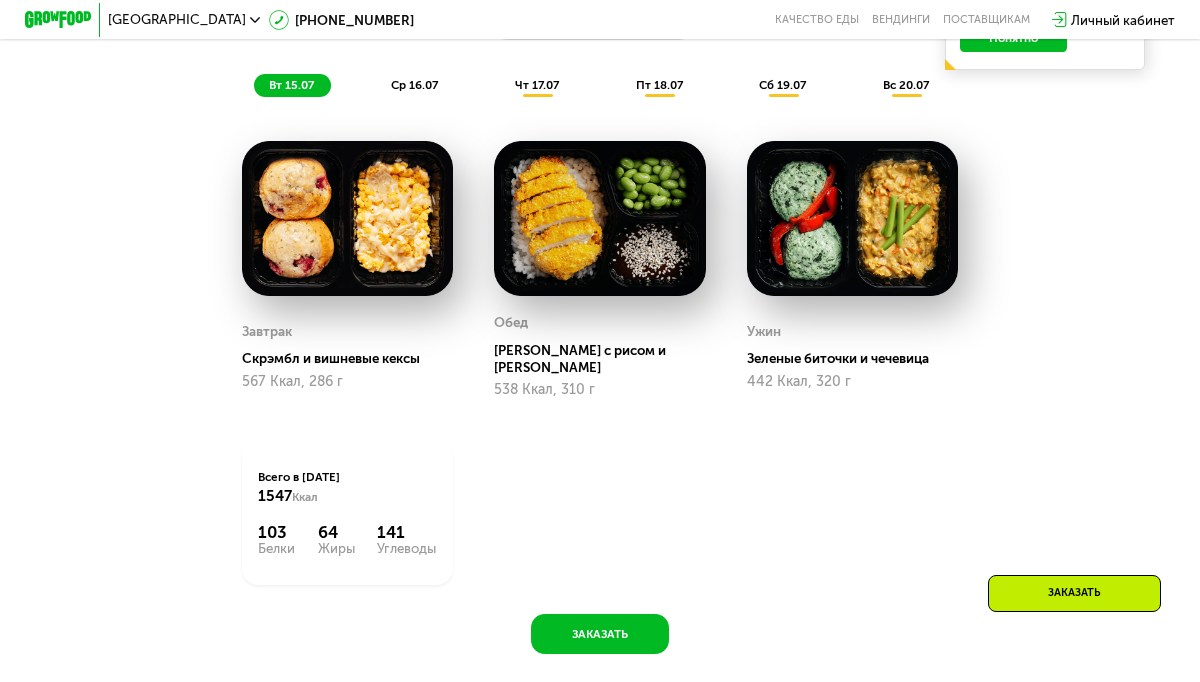 click on "ср 16.07" at bounding box center [414, 85] 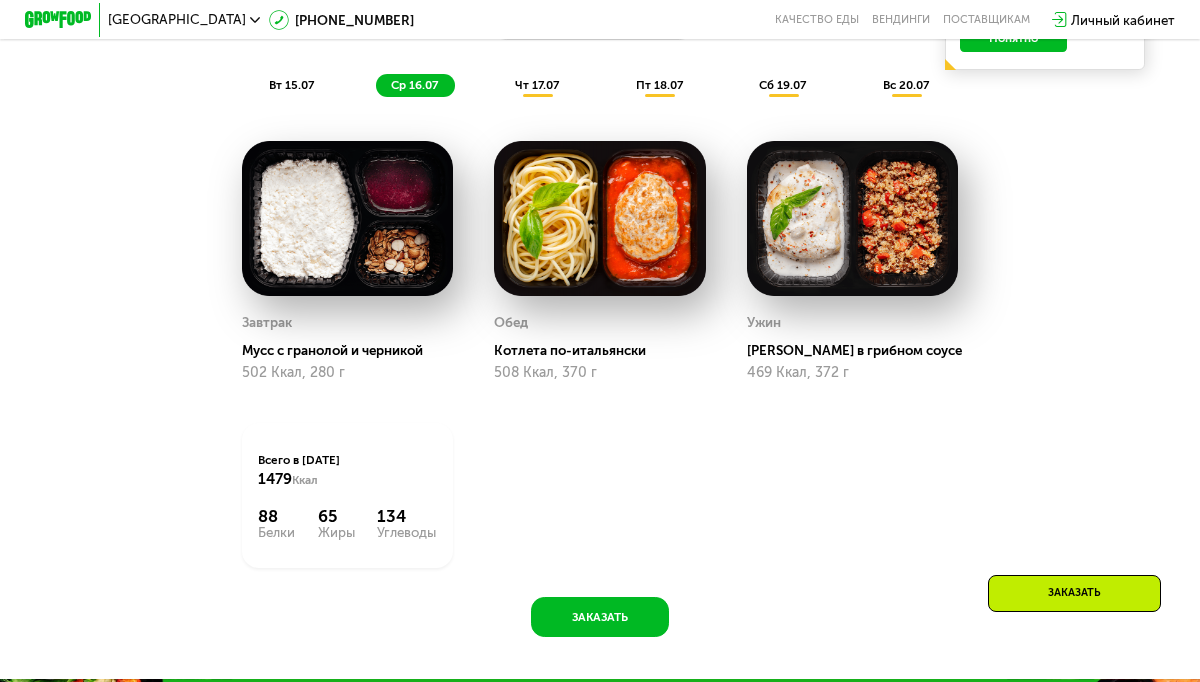 click on "чт 17.07" at bounding box center [537, 85] 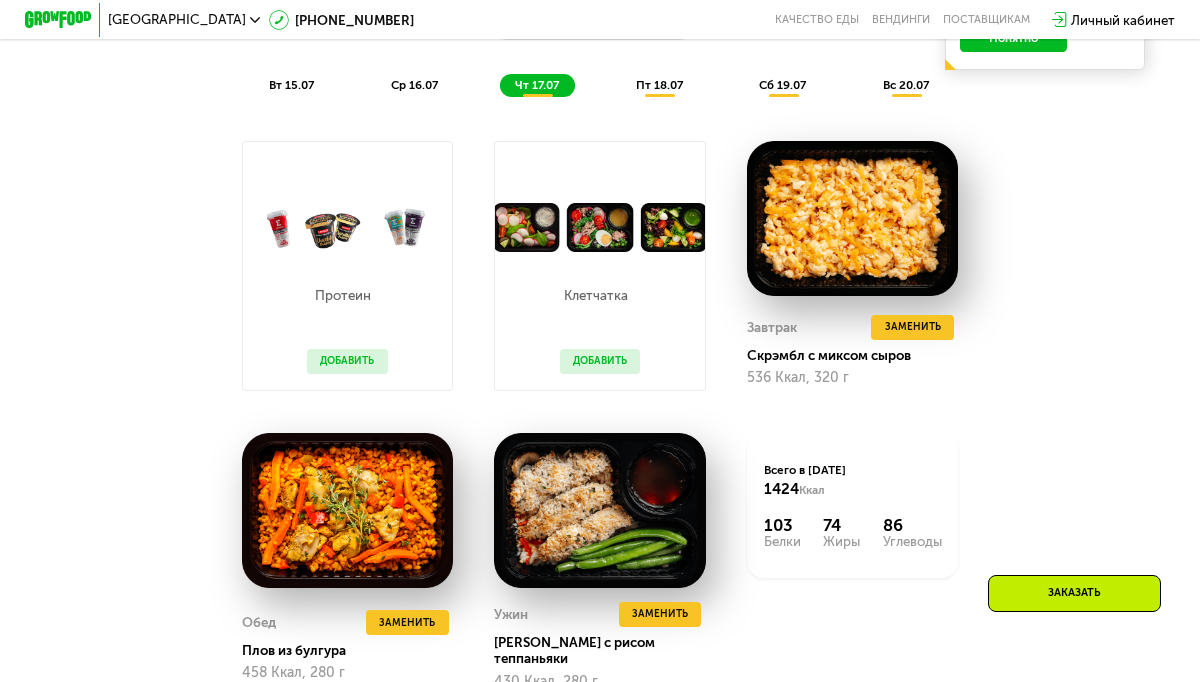click on "пт 18.07" at bounding box center (659, 85) 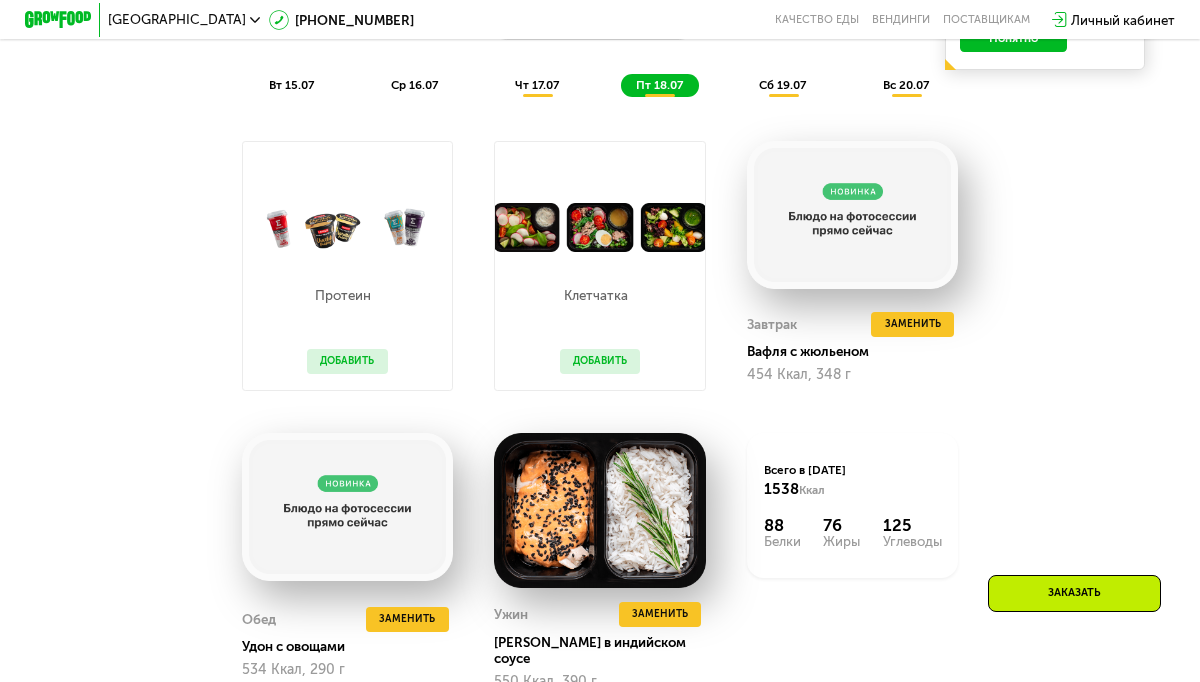 click on "сб 19.07" at bounding box center (782, 85) 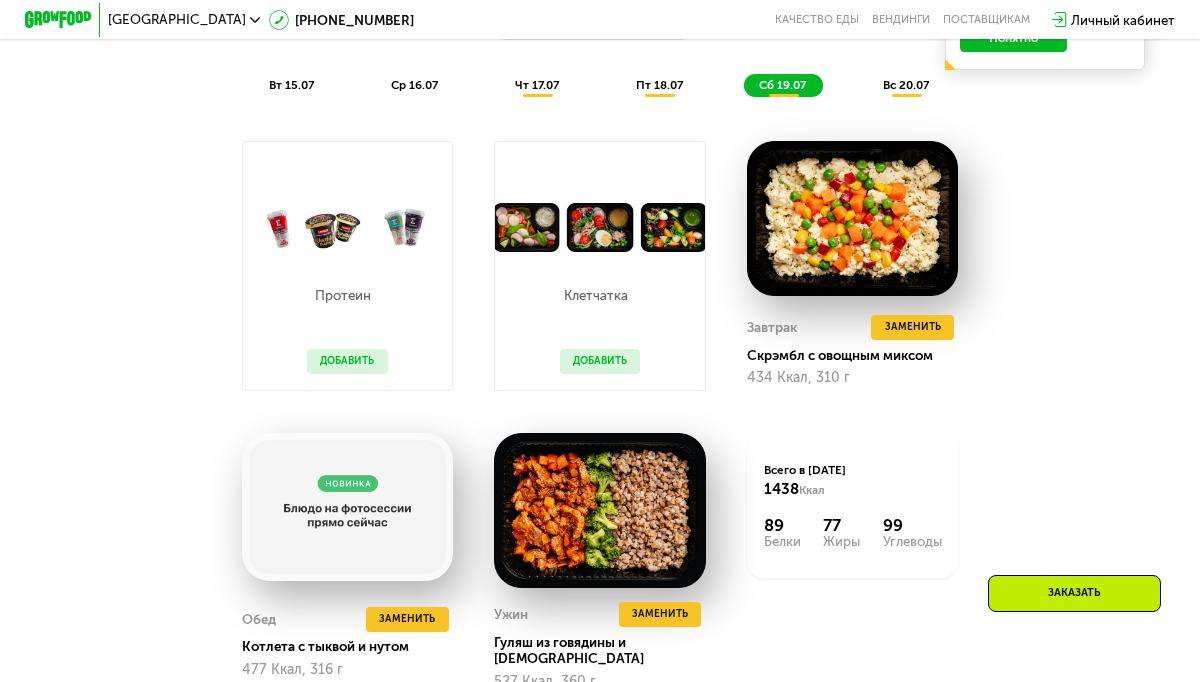 click on "вс 20.07" at bounding box center (906, 85) 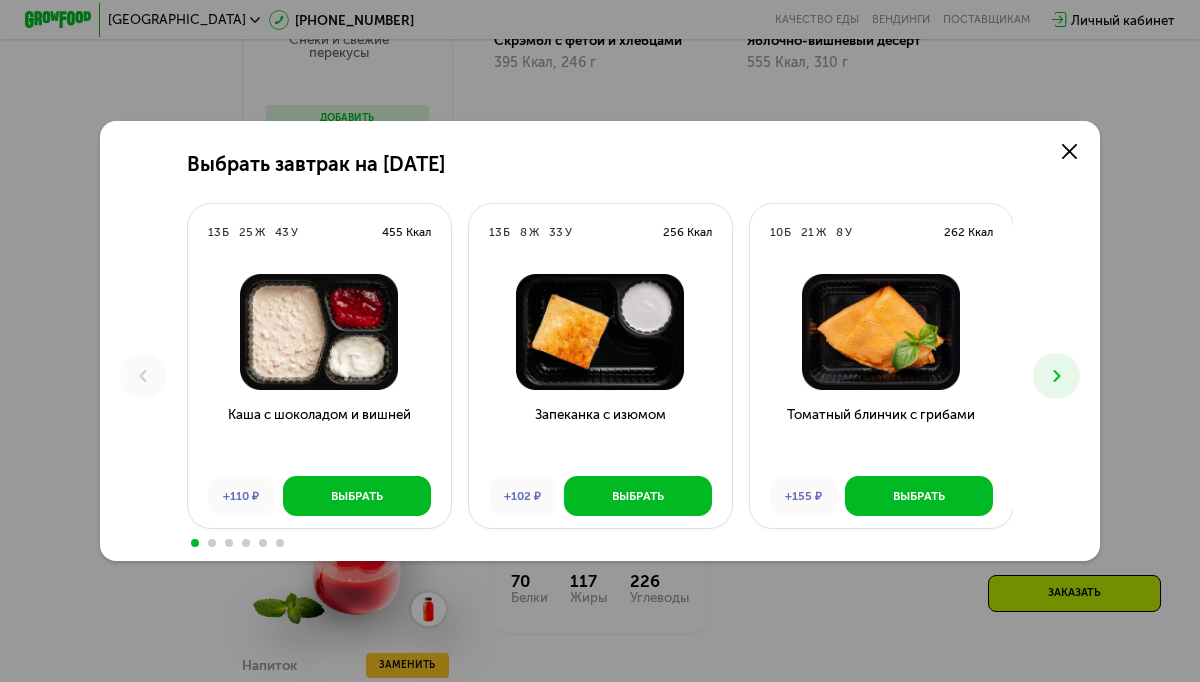 scroll, scrollTop: 0, scrollLeft: 0, axis: both 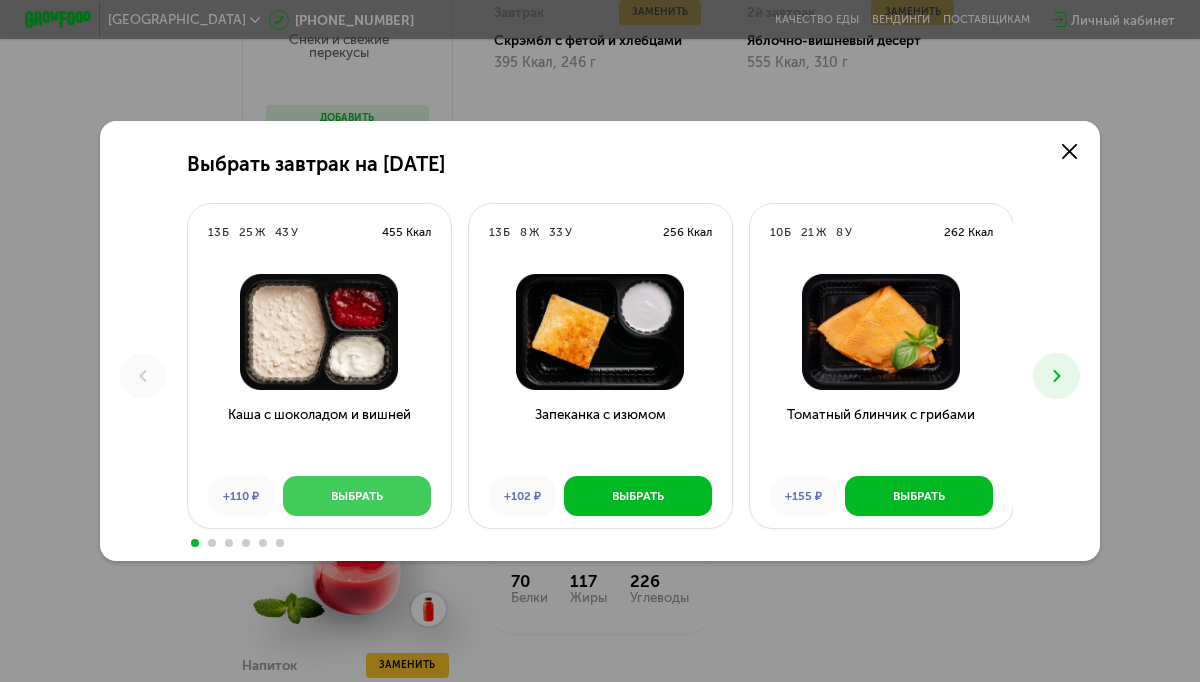 click on "Выбрать" at bounding box center [357, 496] 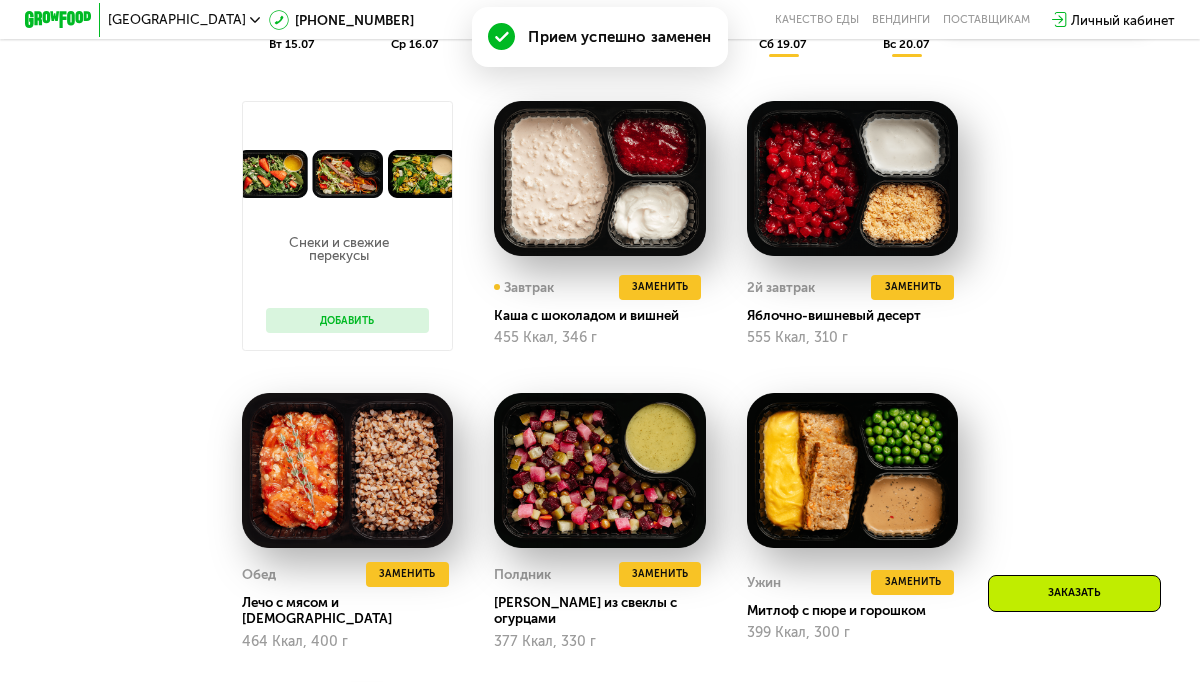 scroll, scrollTop: 993, scrollLeft: 0, axis: vertical 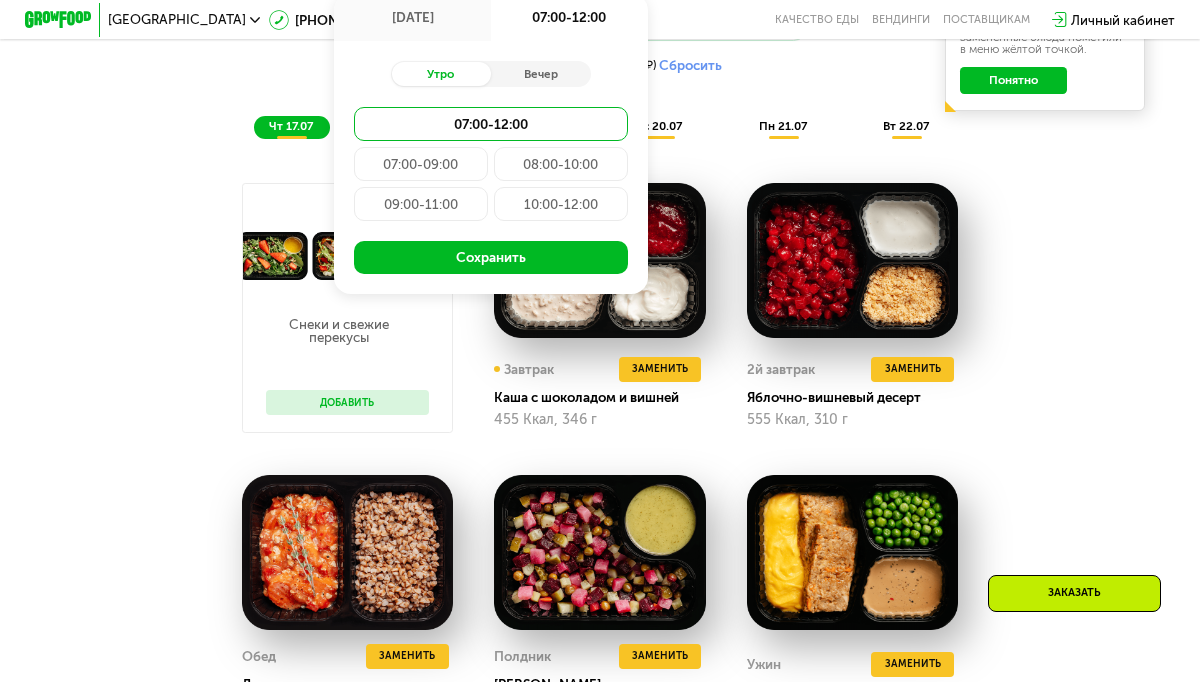 type on "**********" 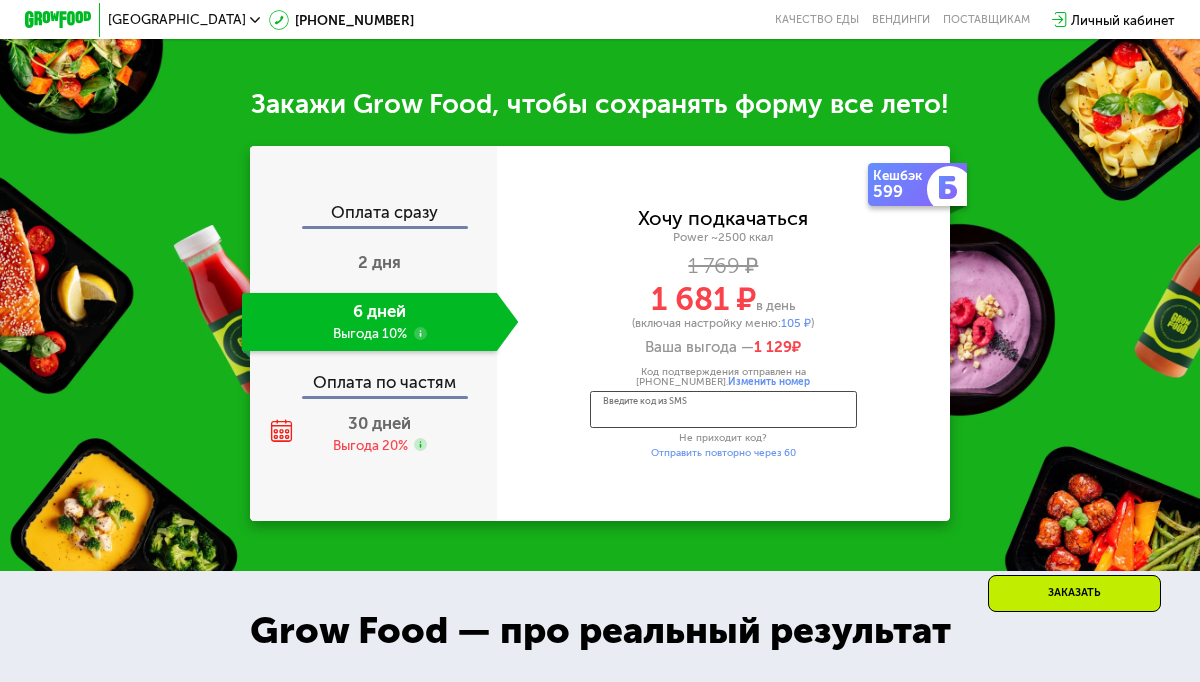 scroll, scrollTop: 2131, scrollLeft: 0, axis: vertical 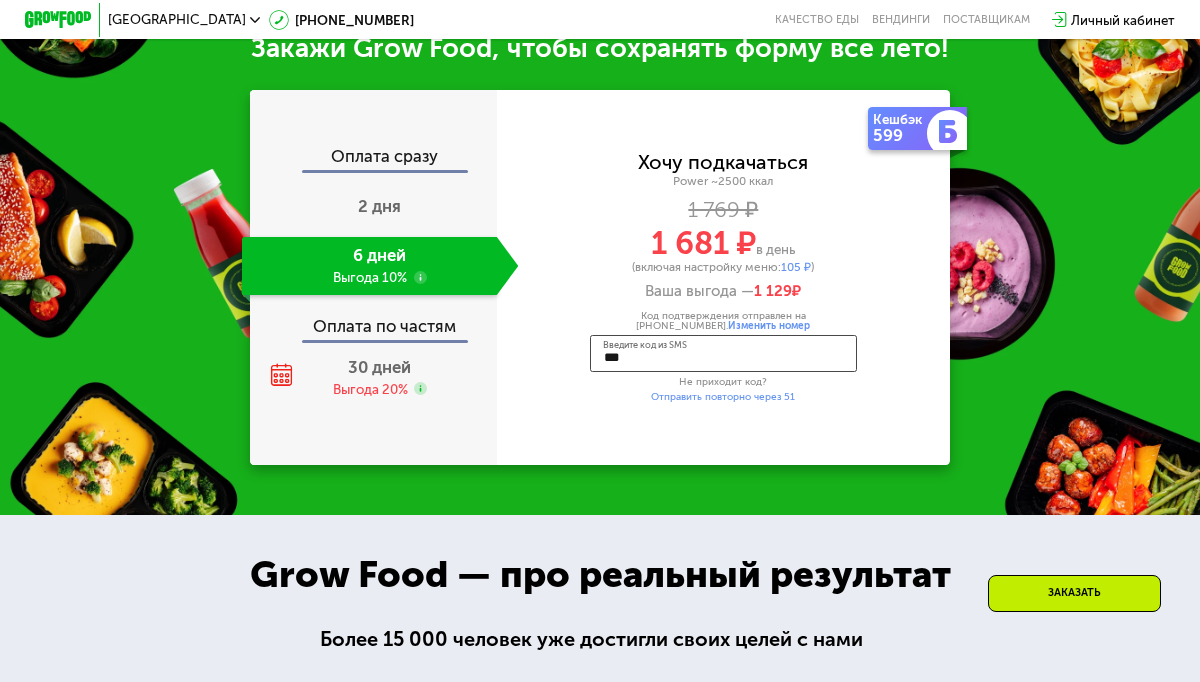 type on "****" 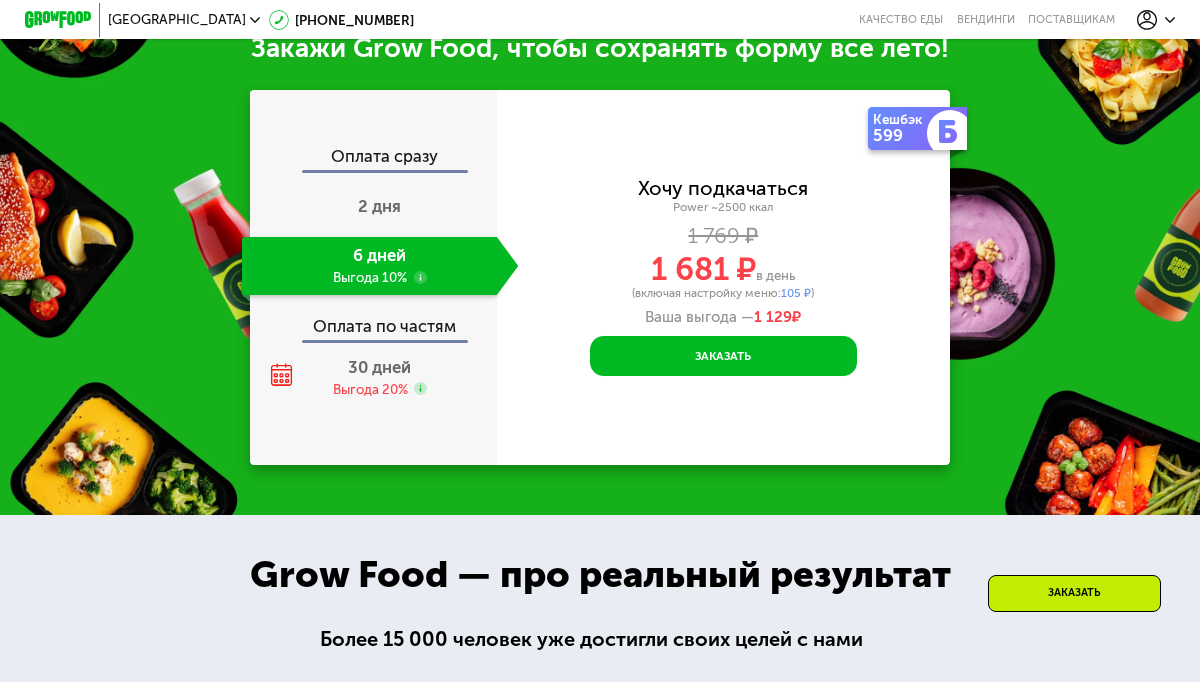 scroll, scrollTop: 0, scrollLeft: 0, axis: both 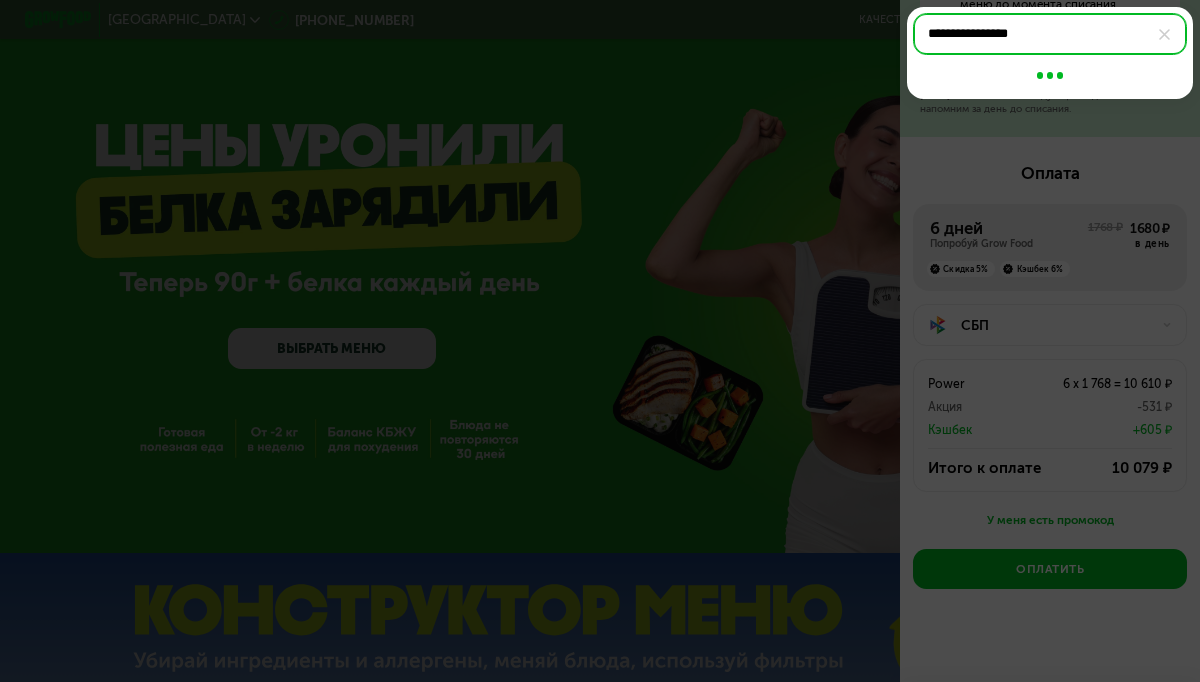 type on "**********" 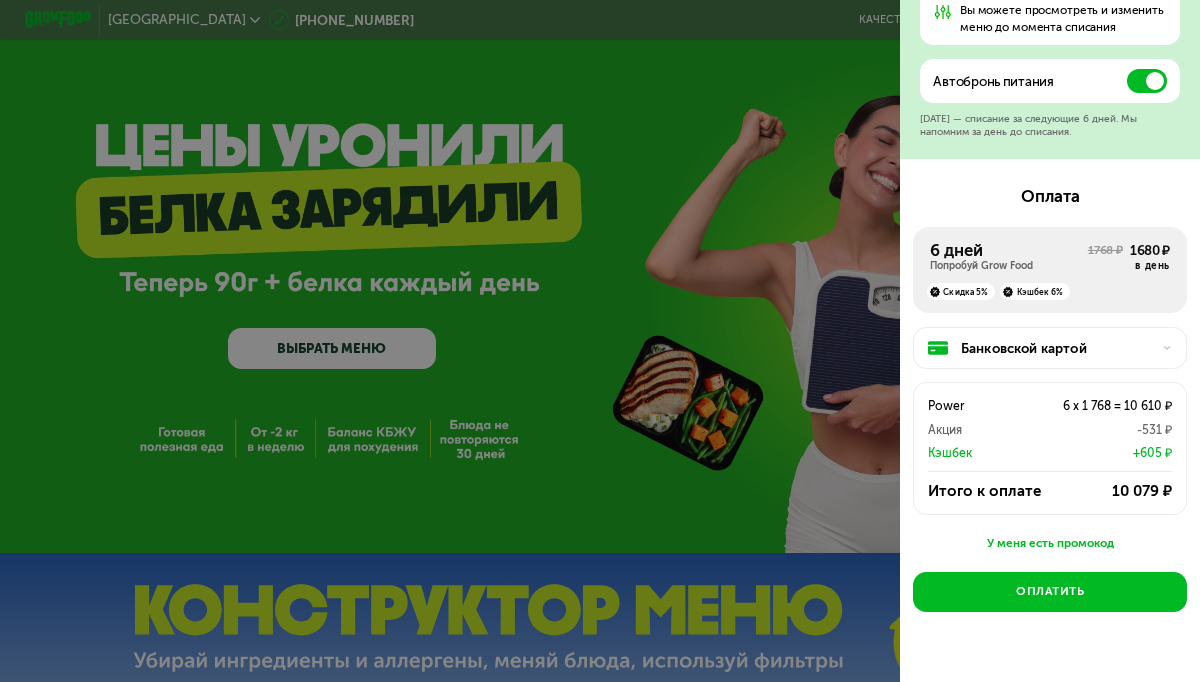 scroll, scrollTop: 744, scrollLeft: 0, axis: vertical 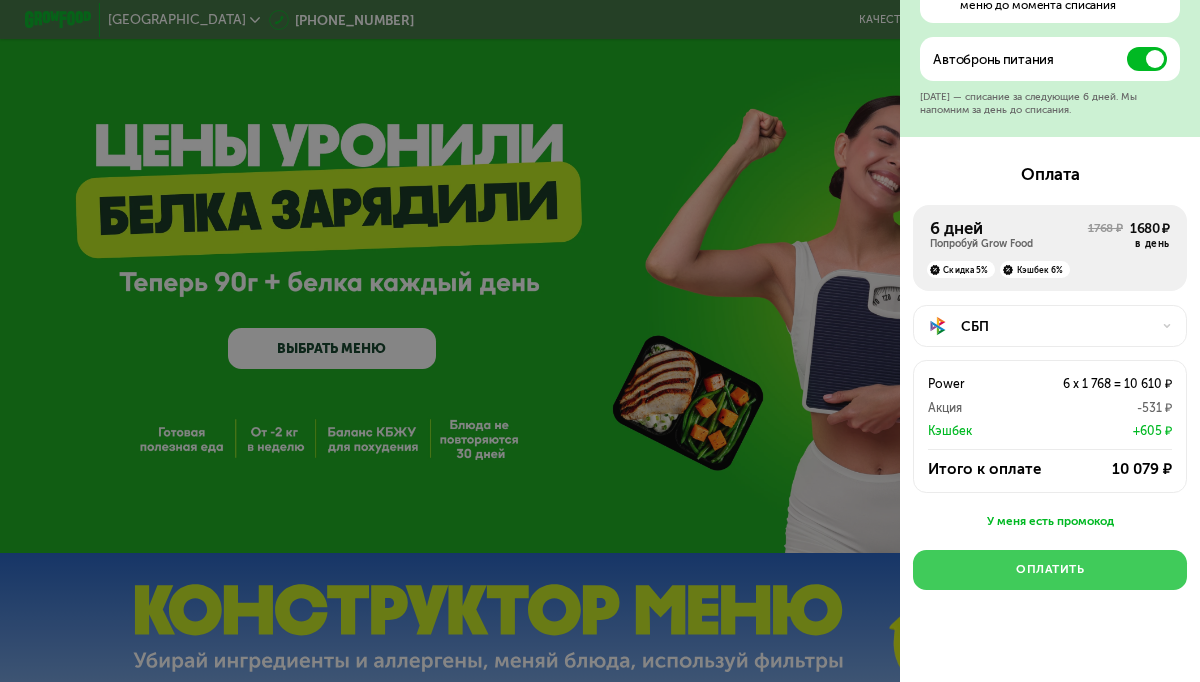 click on "Оплатить" at bounding box center (1050, 569) 